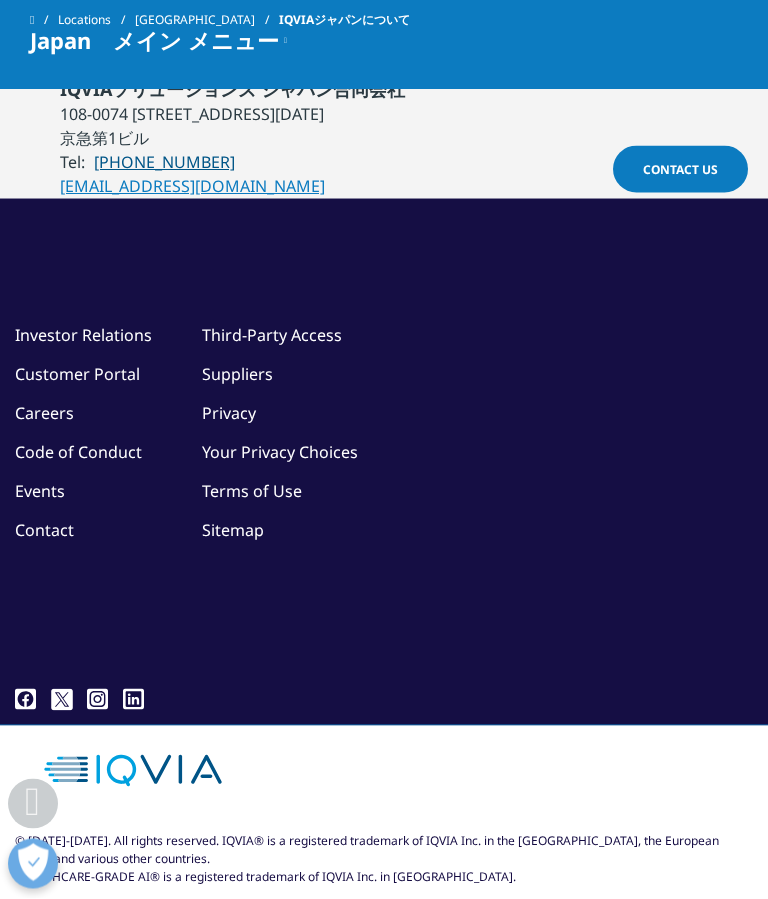 scroll, scrollTop: 1842, scrollLeft: 0, axis: vertical 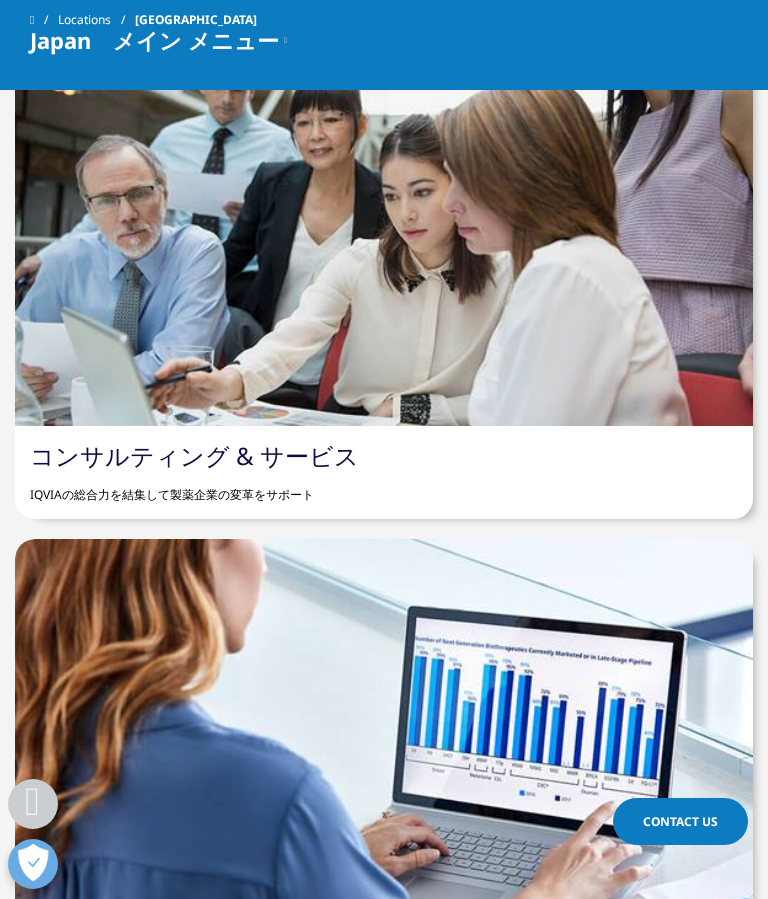 click at bounding box center (384, 234) 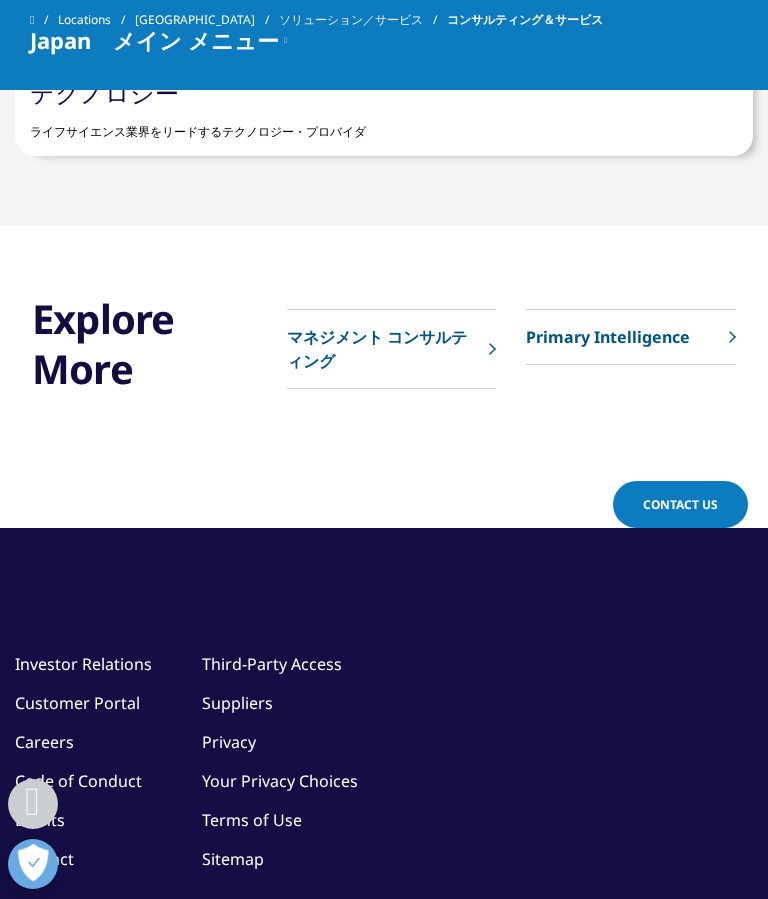 scroll, scrollTop: 4485, scrollLeft: 0, axis: vertical 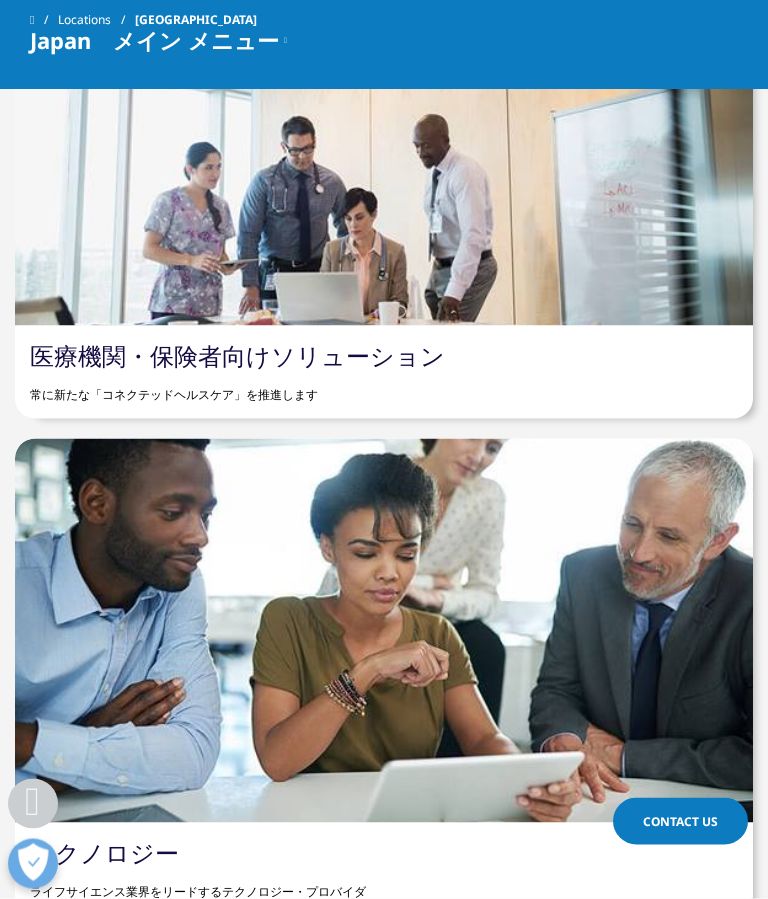 click at bounding box center (384, 134) 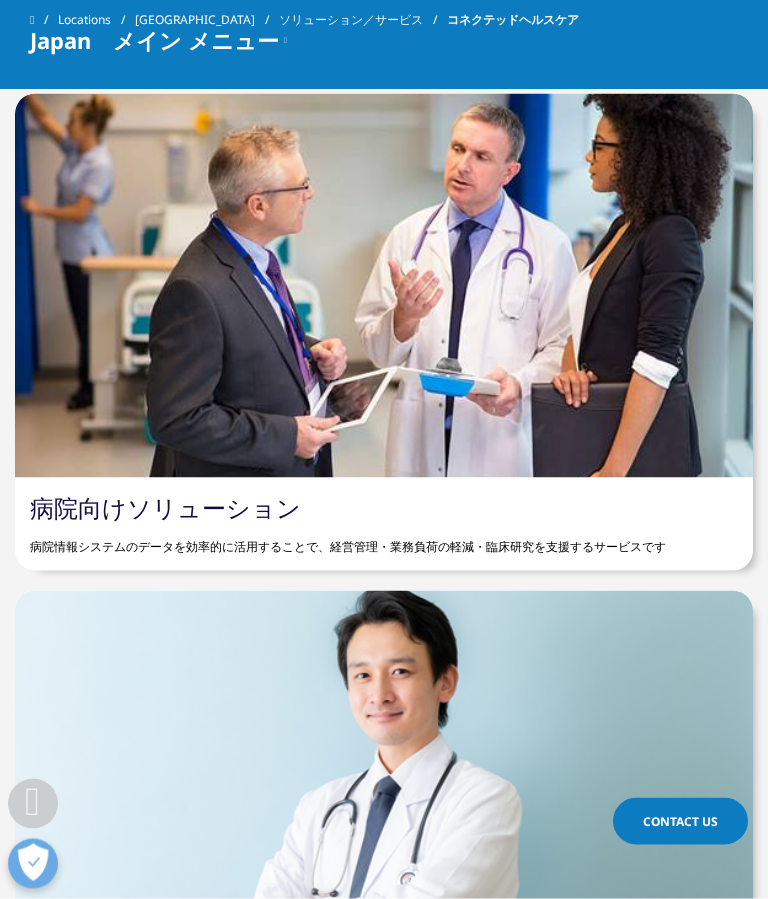 scroll, scrollTop: 2723, scrollLeft: 0, axis: vertical 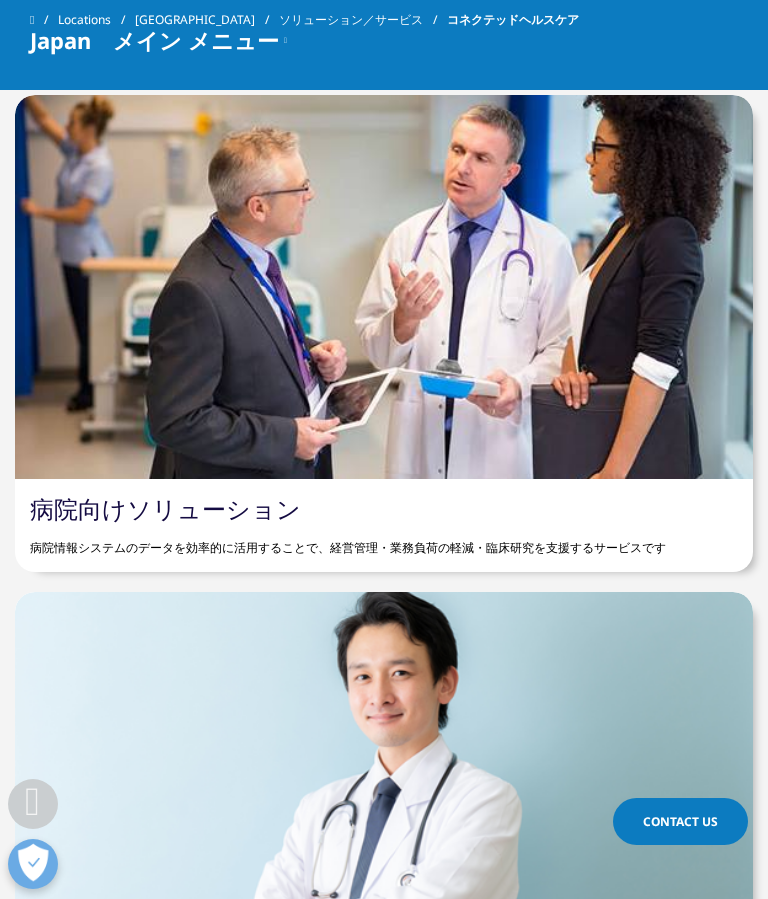click at bounding box center [384, 287] 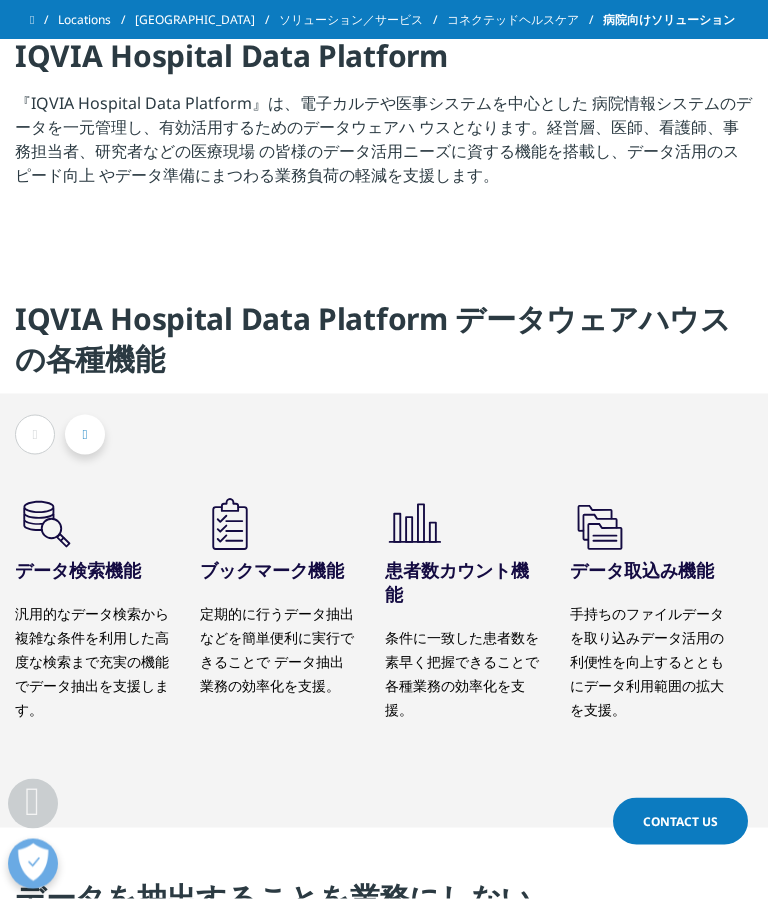 scroll, scrollTop: 980, scrollLeft: 0, axis: vertical 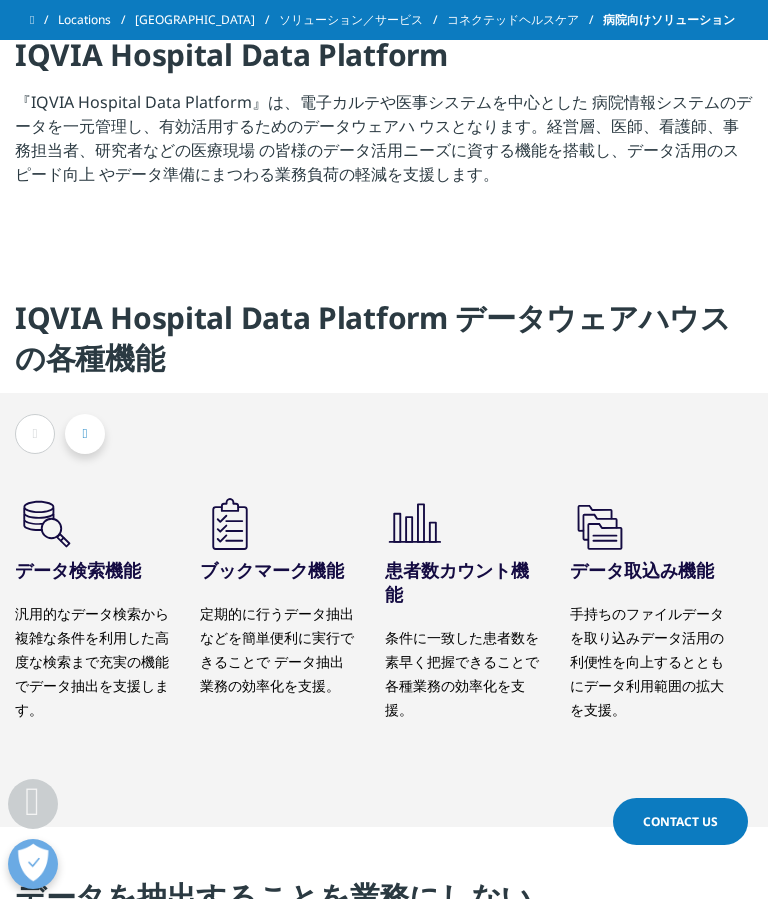 click at bounding box center [85, 434] 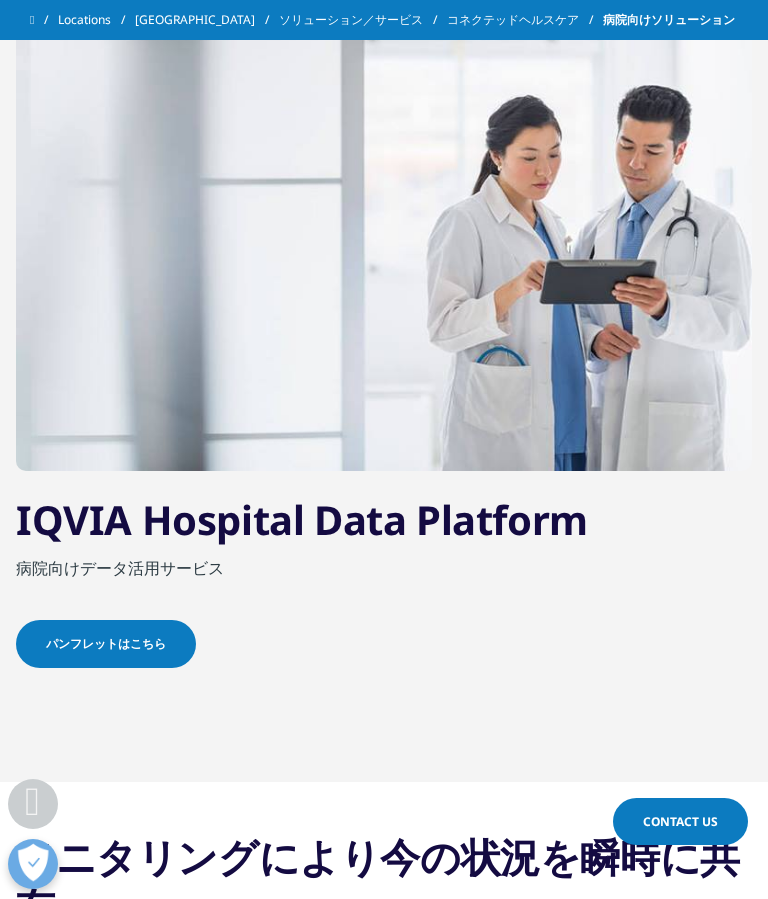 scroll, scrollTop: 2181, scrollLeft: 0, axis: vertical 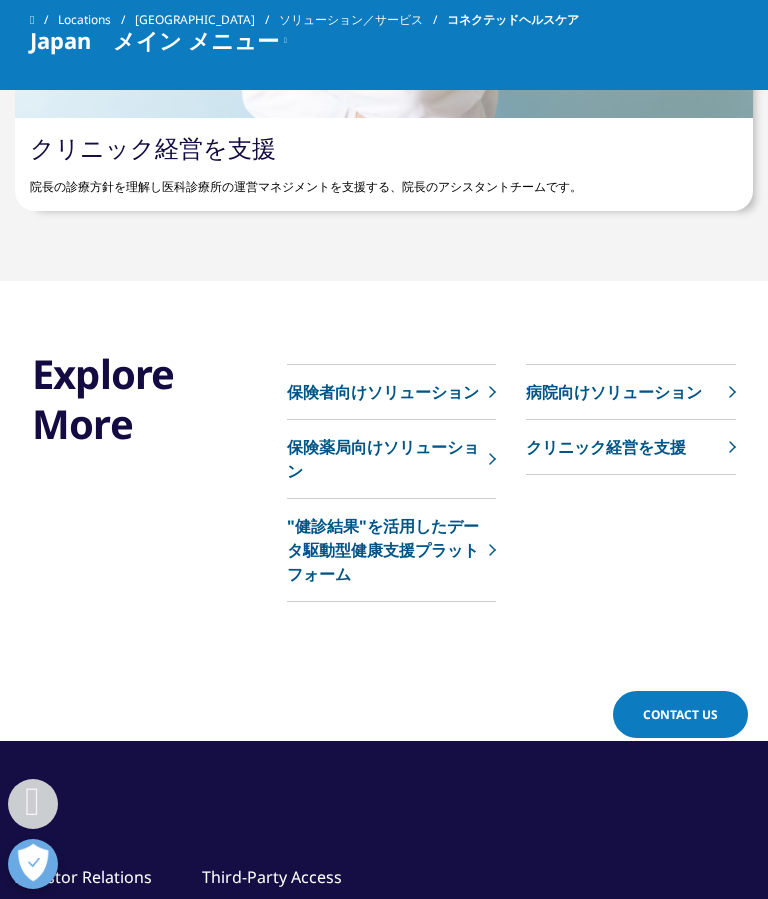 click on "病院向けソリューション" at bounding box center (631, 392) 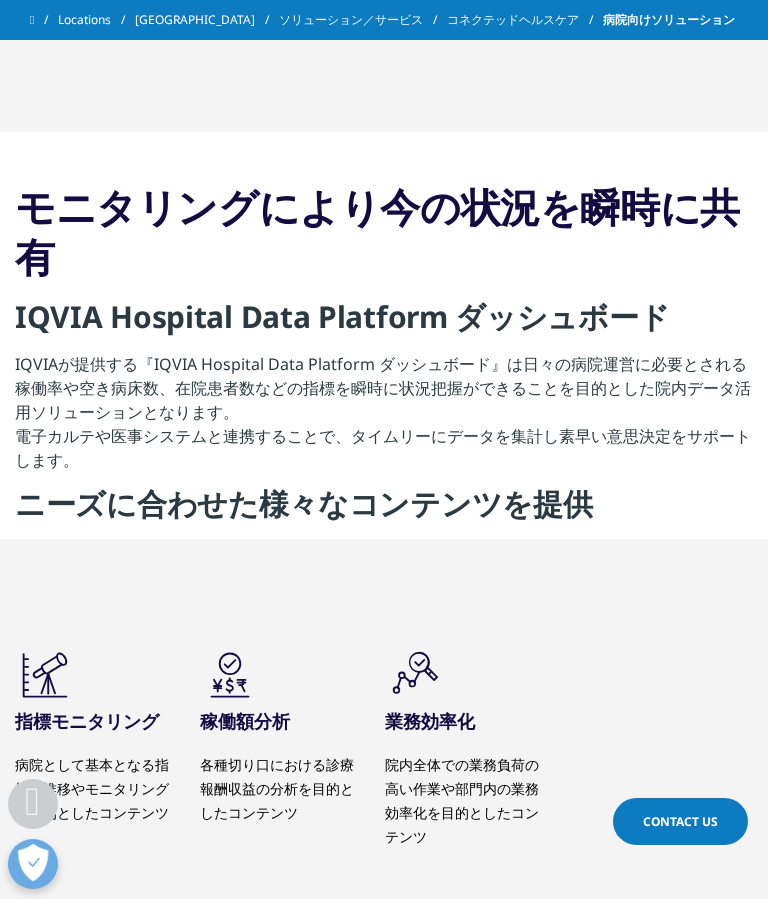 scroll, scrollTop: 2809, scrollLeft: 0, axis: vertical 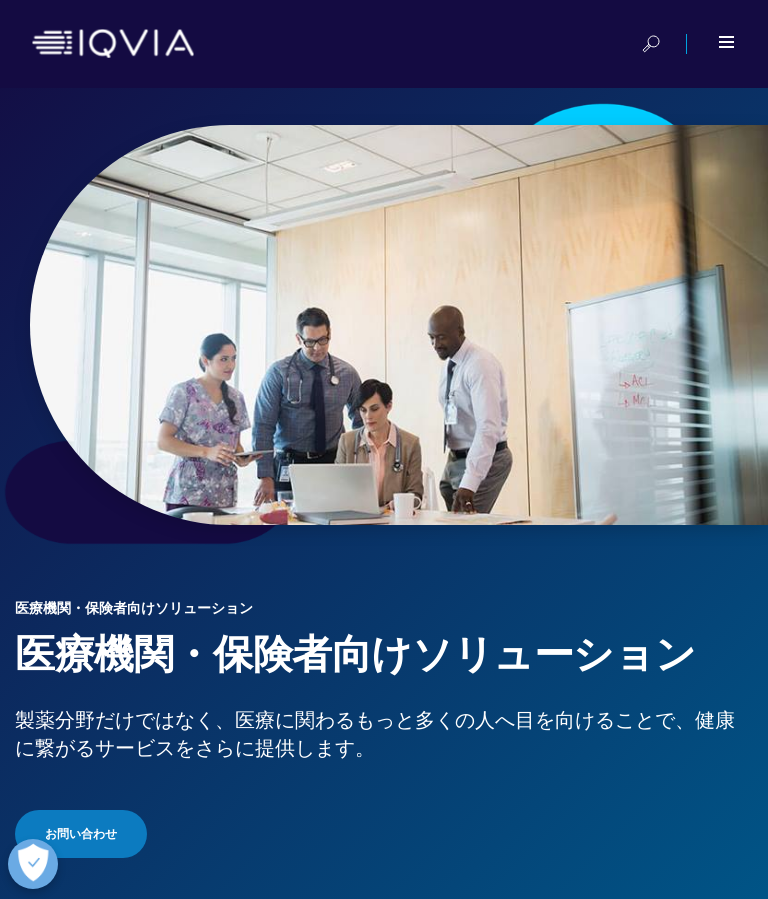 click at bounding box center [727, 42] 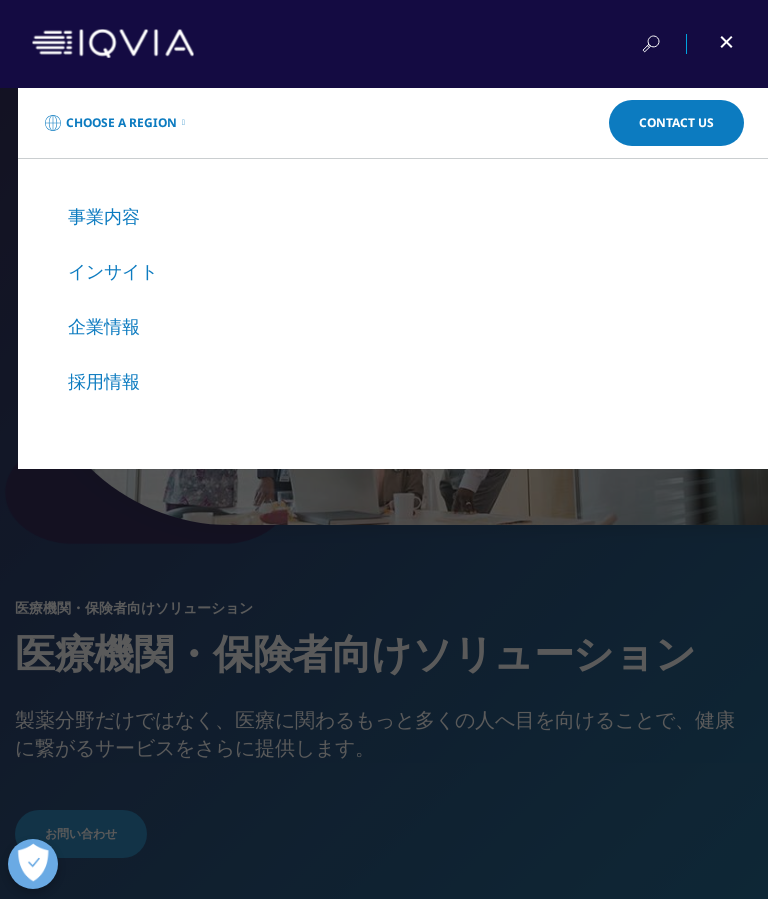 click on "Choose a Region
Contact Us
Explore IQVIA by region
As a global community, IQVIA continuously invests and commits to advancing human health.
Americas
Argentina
Brazil
Canada
Colombia Ecuador" at bounding box center [384, 493] 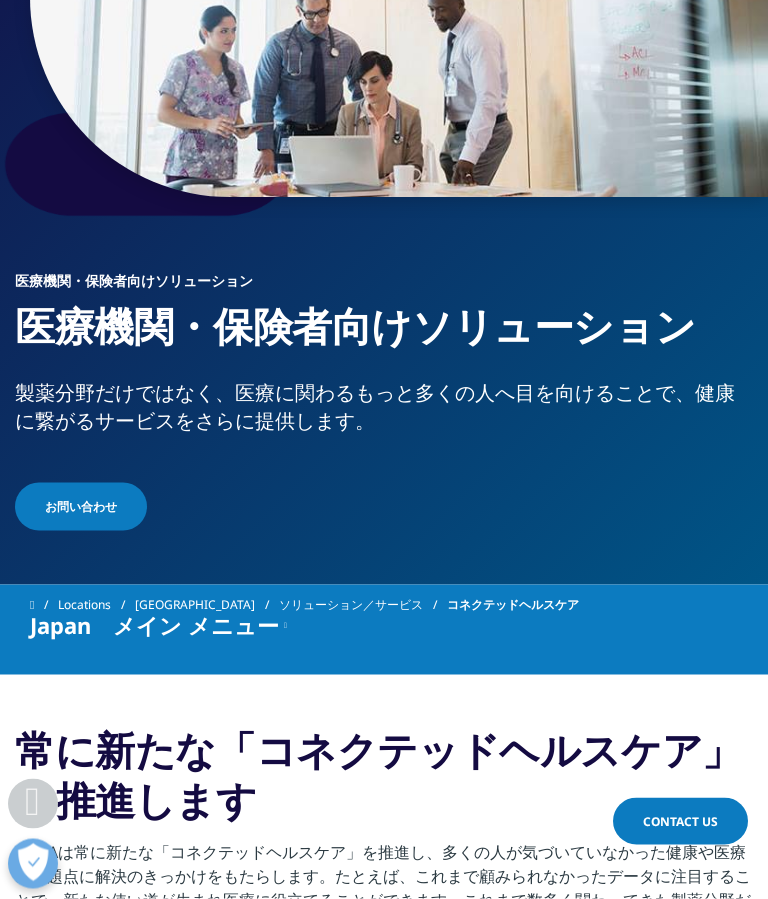 scroll, scrollTop: 328, scrollLeft: 0, axis: vertical 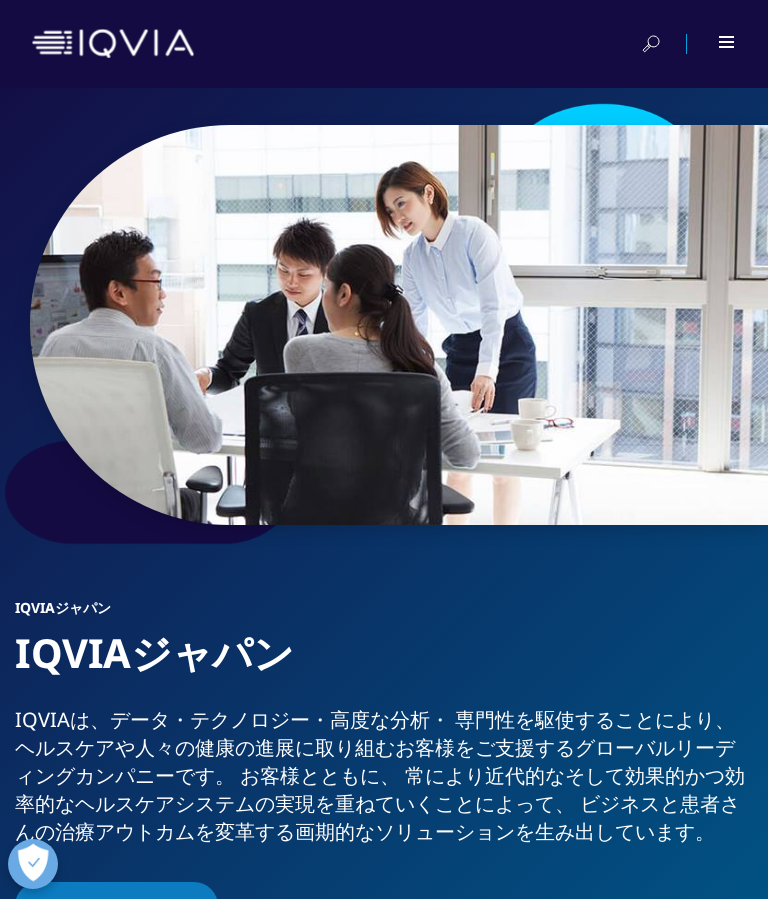 click at bounding box center [727, 42] 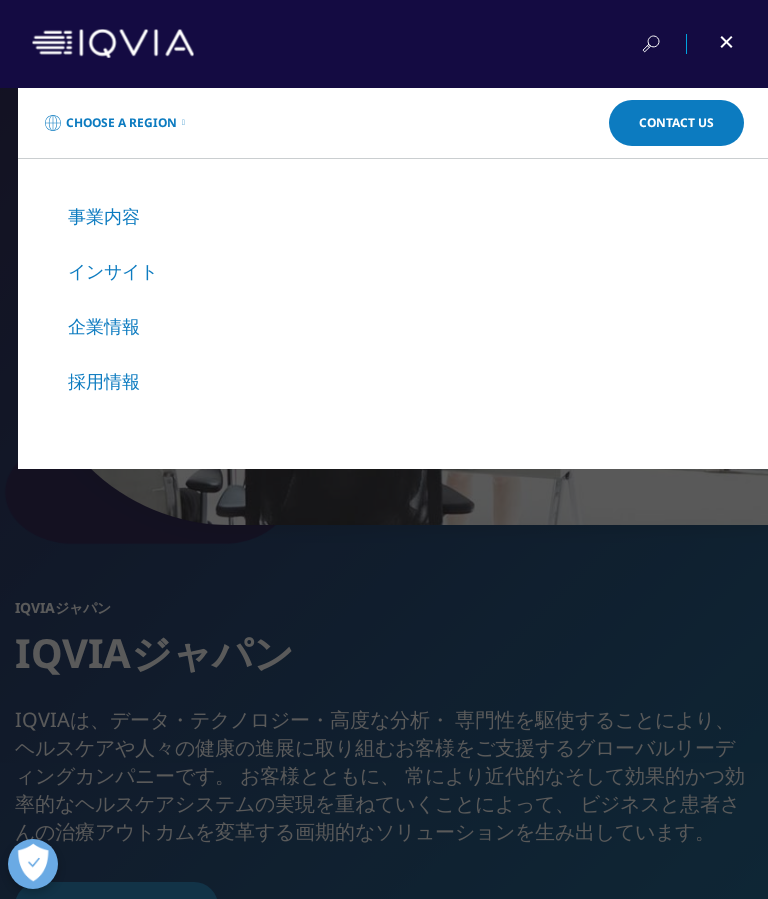 click on "Choose a Region
Contact Us
Explore IQVIA by region
As a global community, IQVIA continuously invests and commits to advancing human health.
Americas
Argentina
Brazil
Canada
Colombia Ecuador" at bounding box center [384, 493] 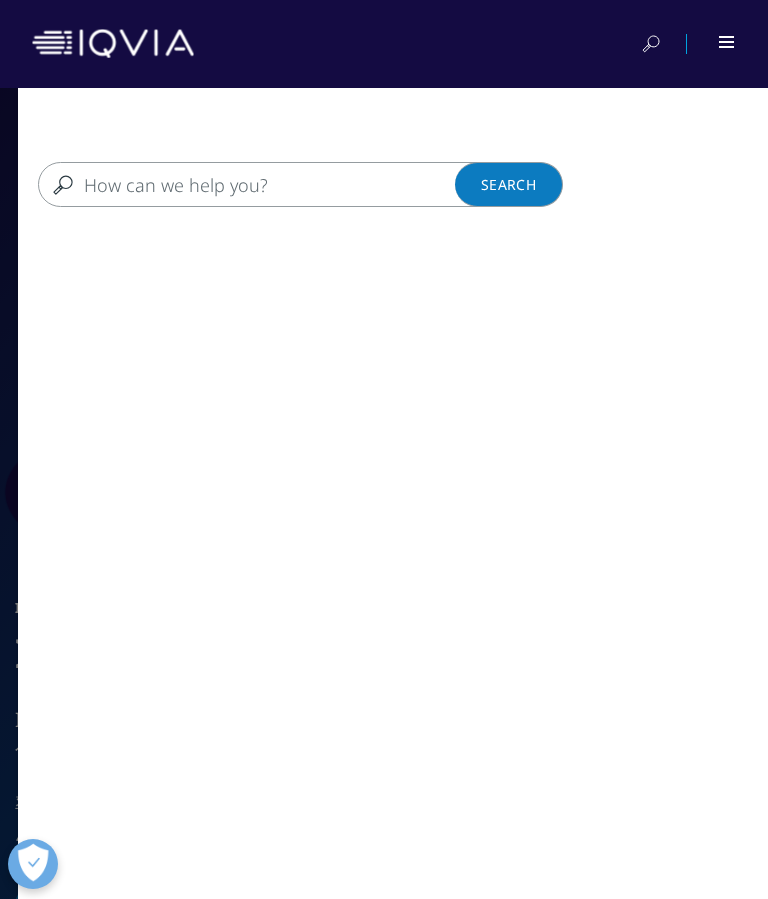 click at bounding box center (282, 184) 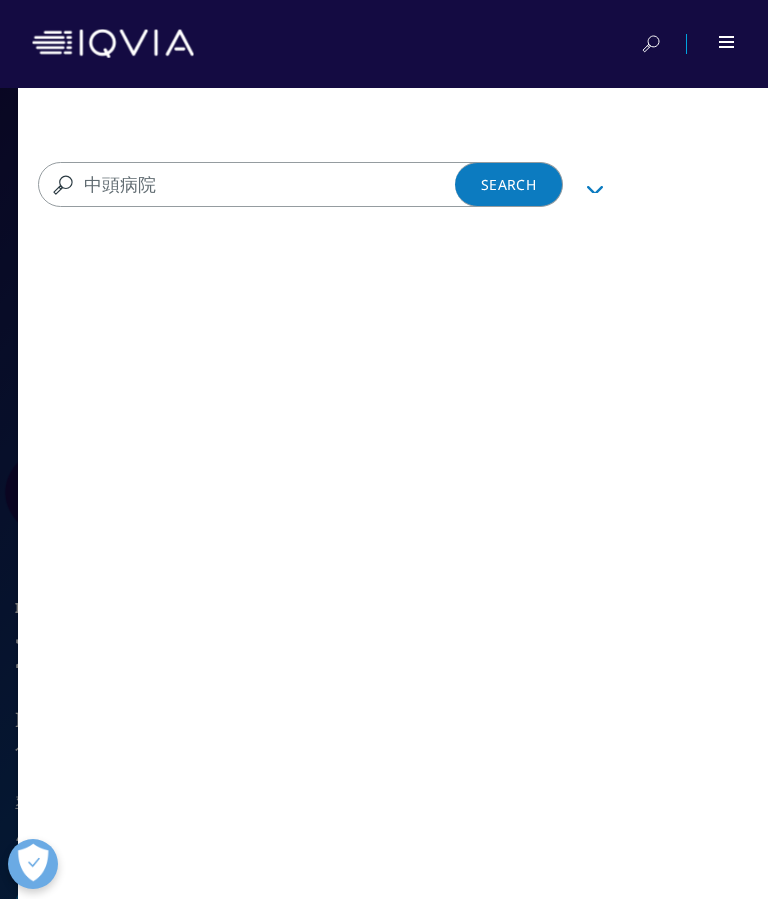 type on "中頭病院" 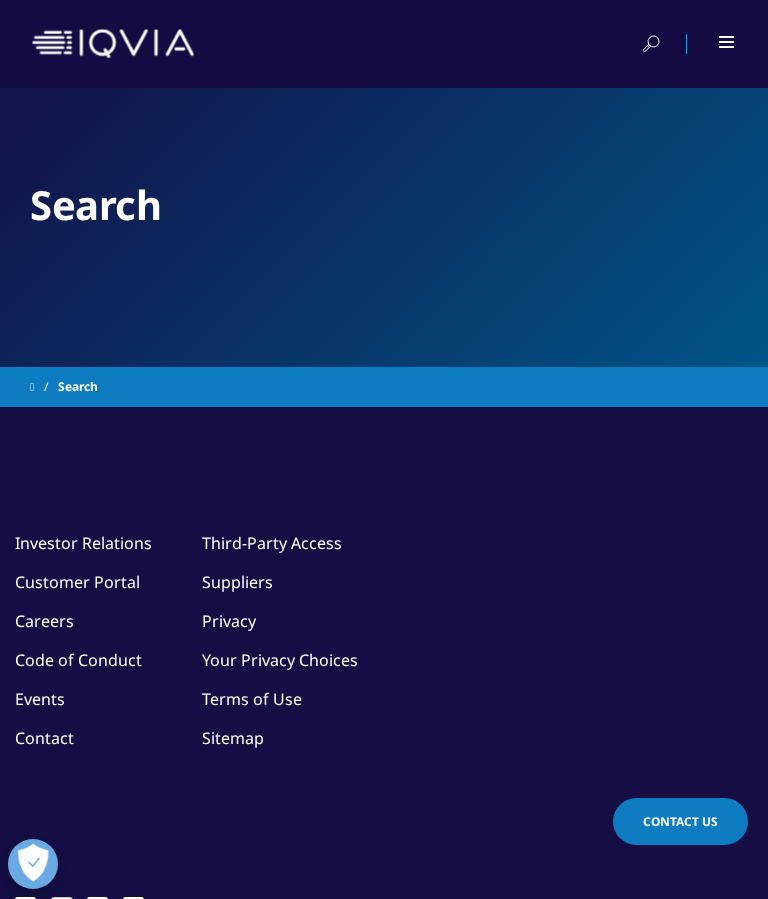scroll, scrollTop: 0, scrollLeft: 0, axis: both 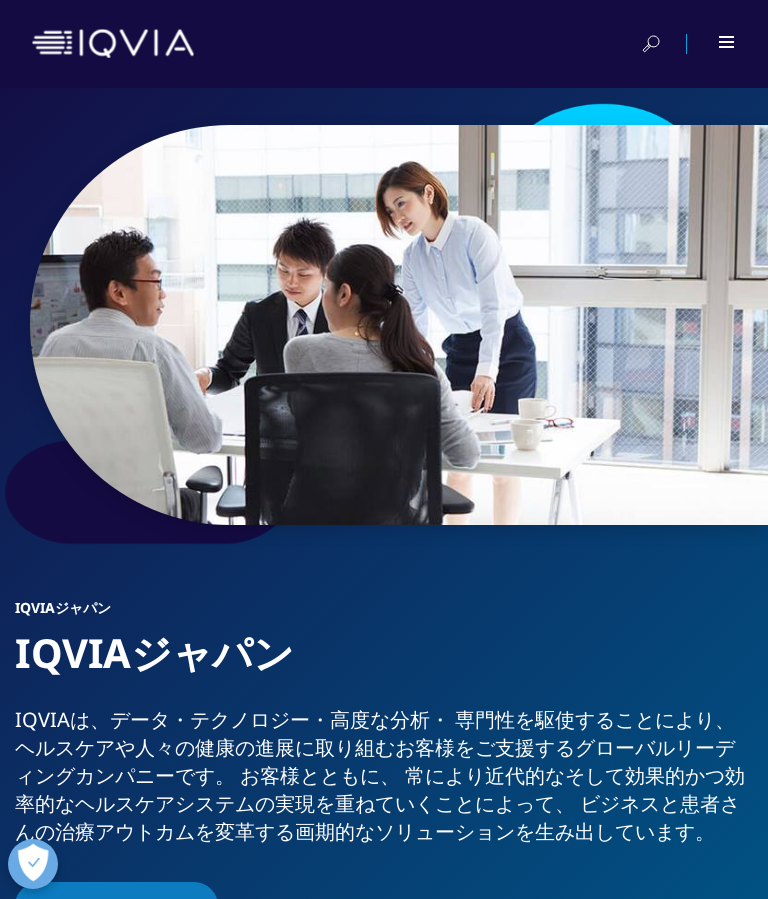 click at bounding box center (713, 44) 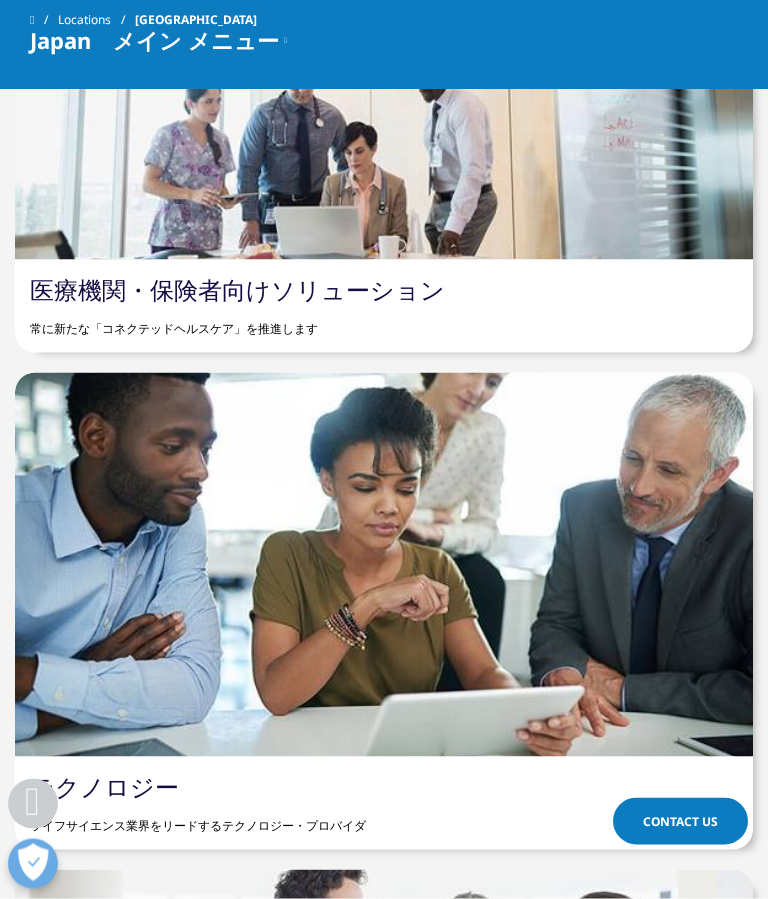 scroll, scrollTop: 5384, scrollLeft: 0, axis: vertical 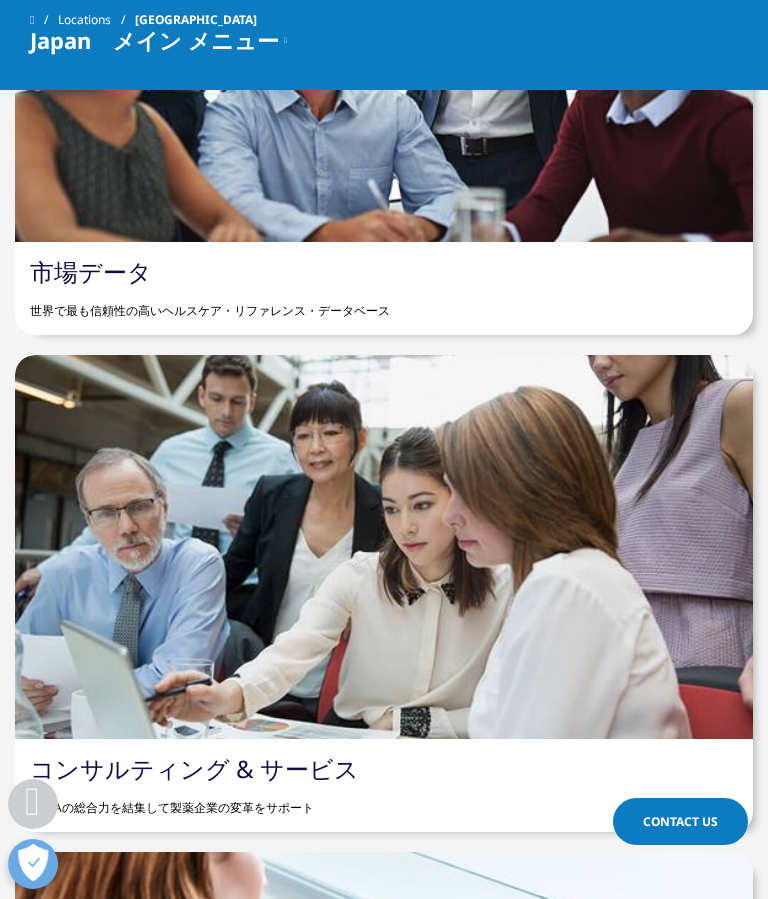 click at bounding box center [384, 547] 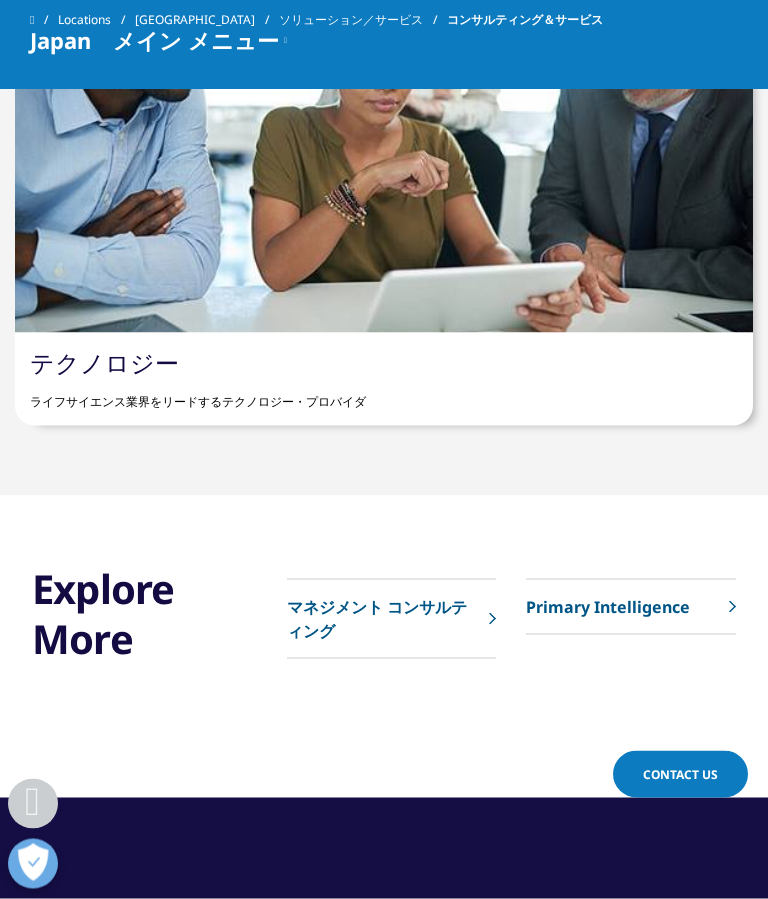 scroll, scrollTop: 4215, scrollLeft: 0, axis: vertical 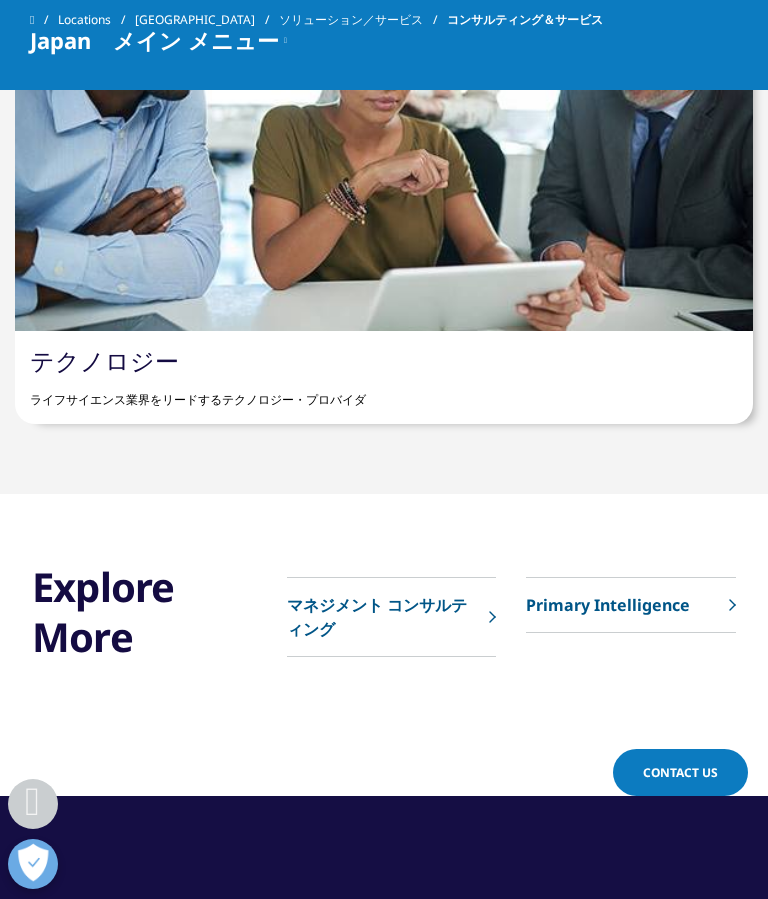 click on "マネジメント コンサルティング" at bounding box center [383, 617] 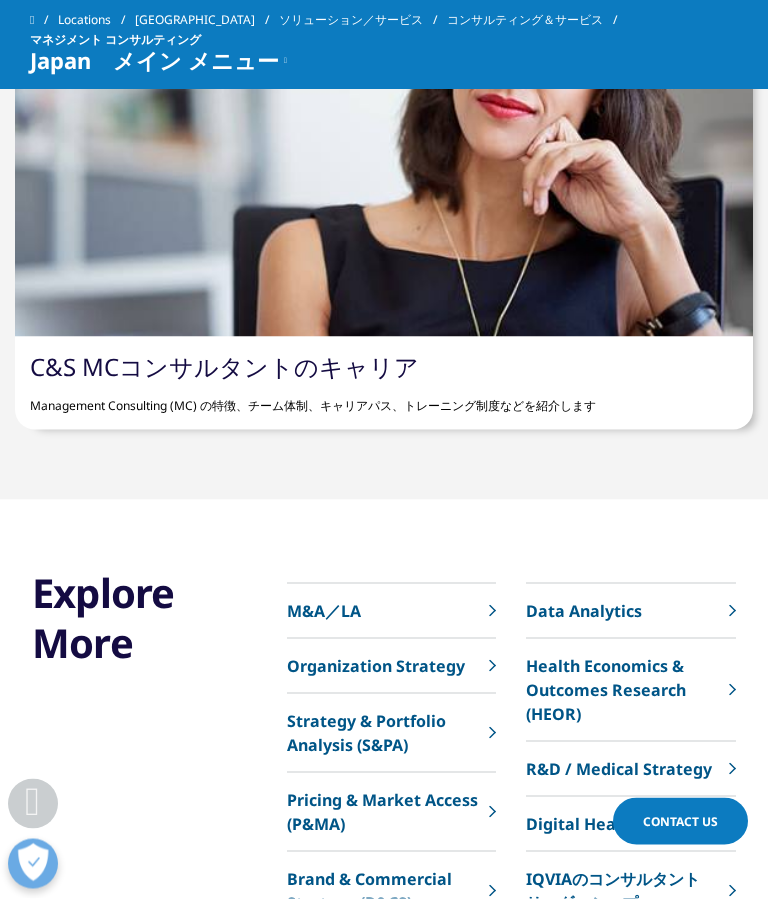 scroll, scrollTop: 8278, scrollLeft: 0, axis: vertical 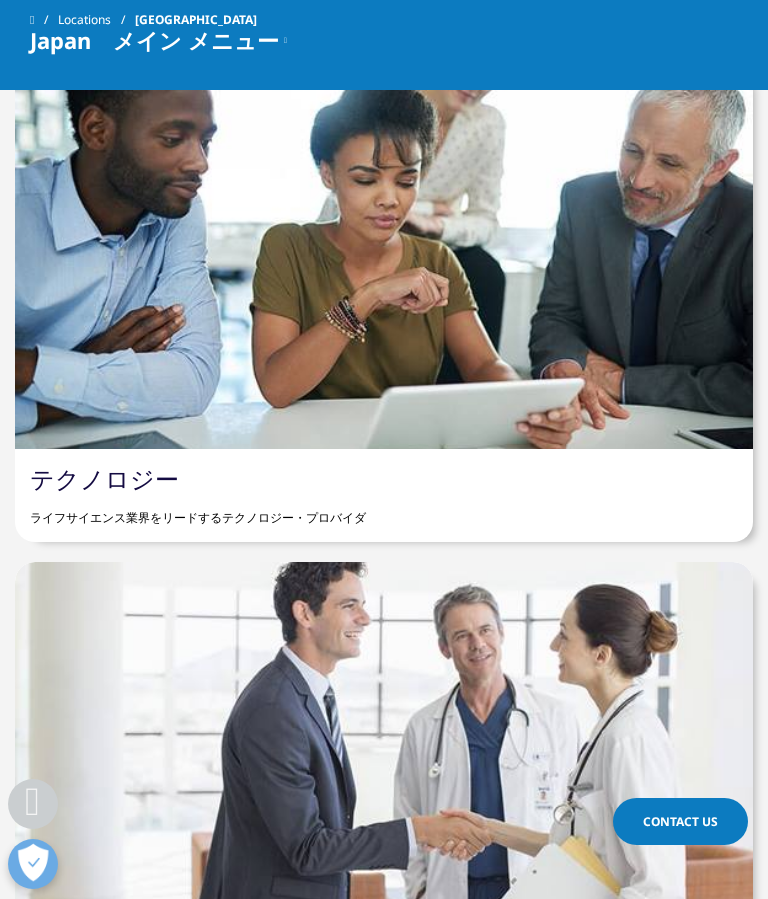 click at bounding box center [384, 754] 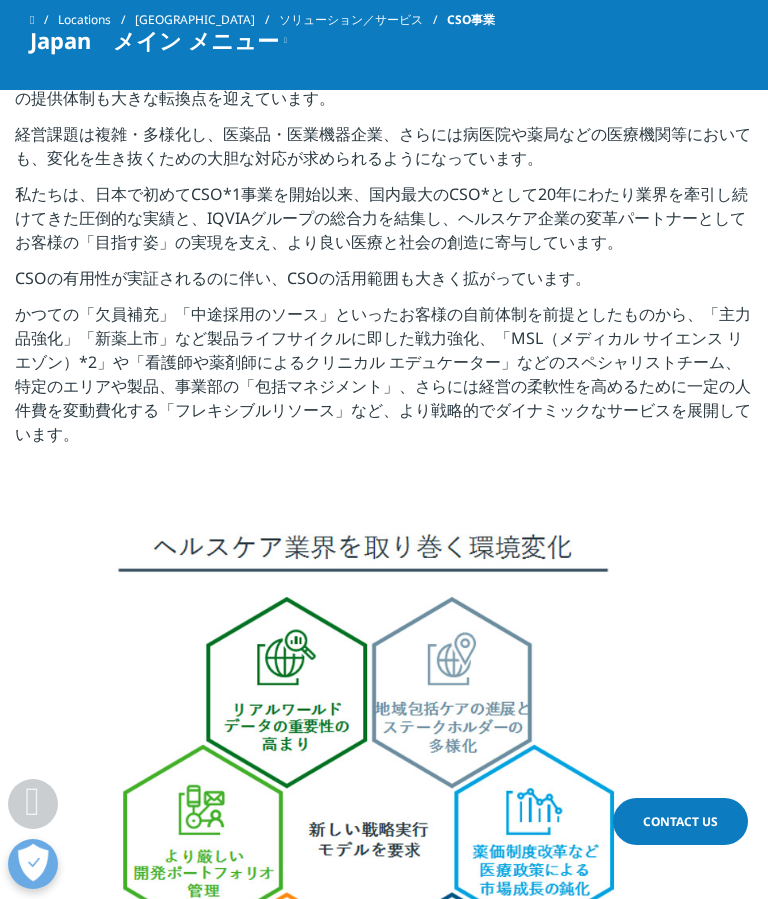 scroll, scrollTop: 1038, scrollLeft: 0, axis: vertical 